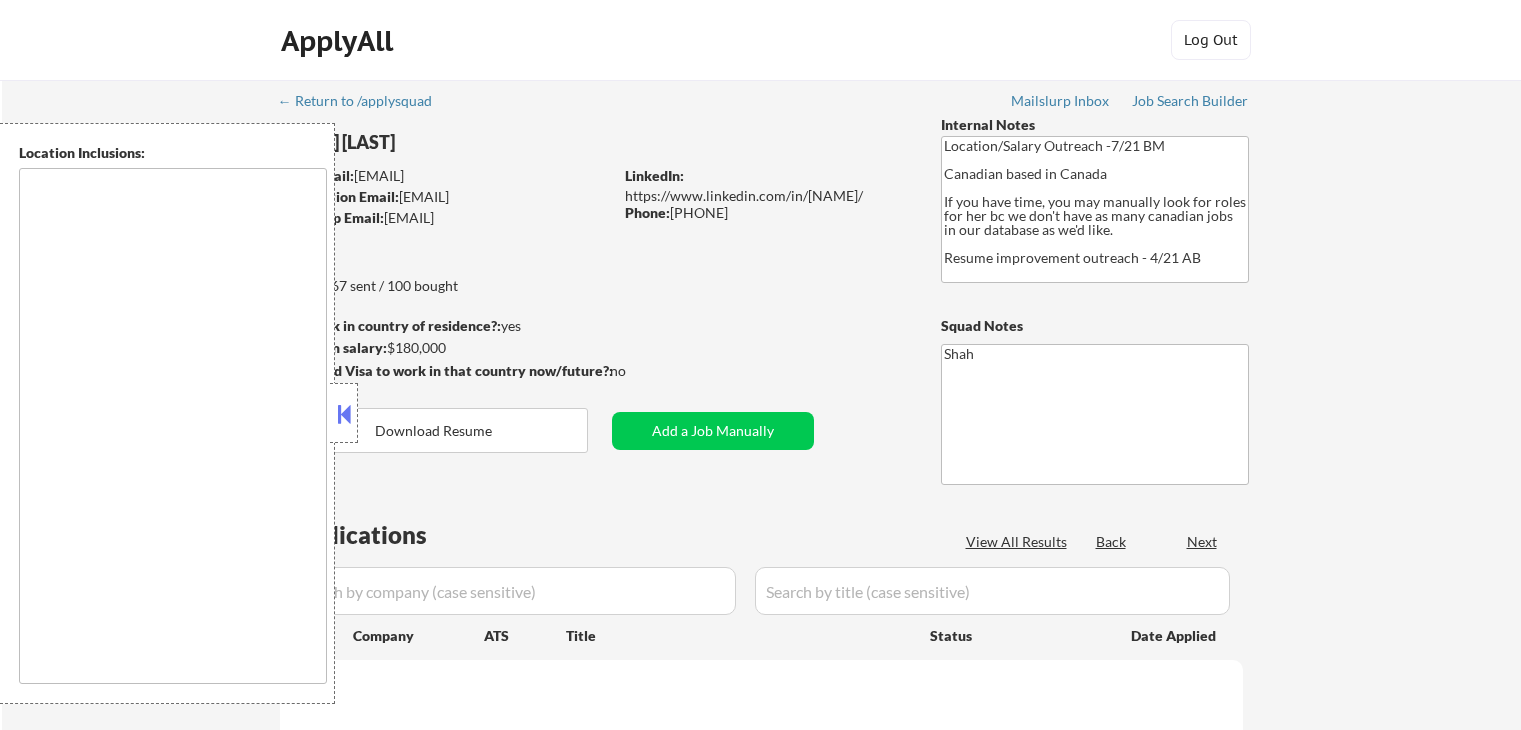 scroll, scrollTop: 0, scrollLeft: 0, axis: both 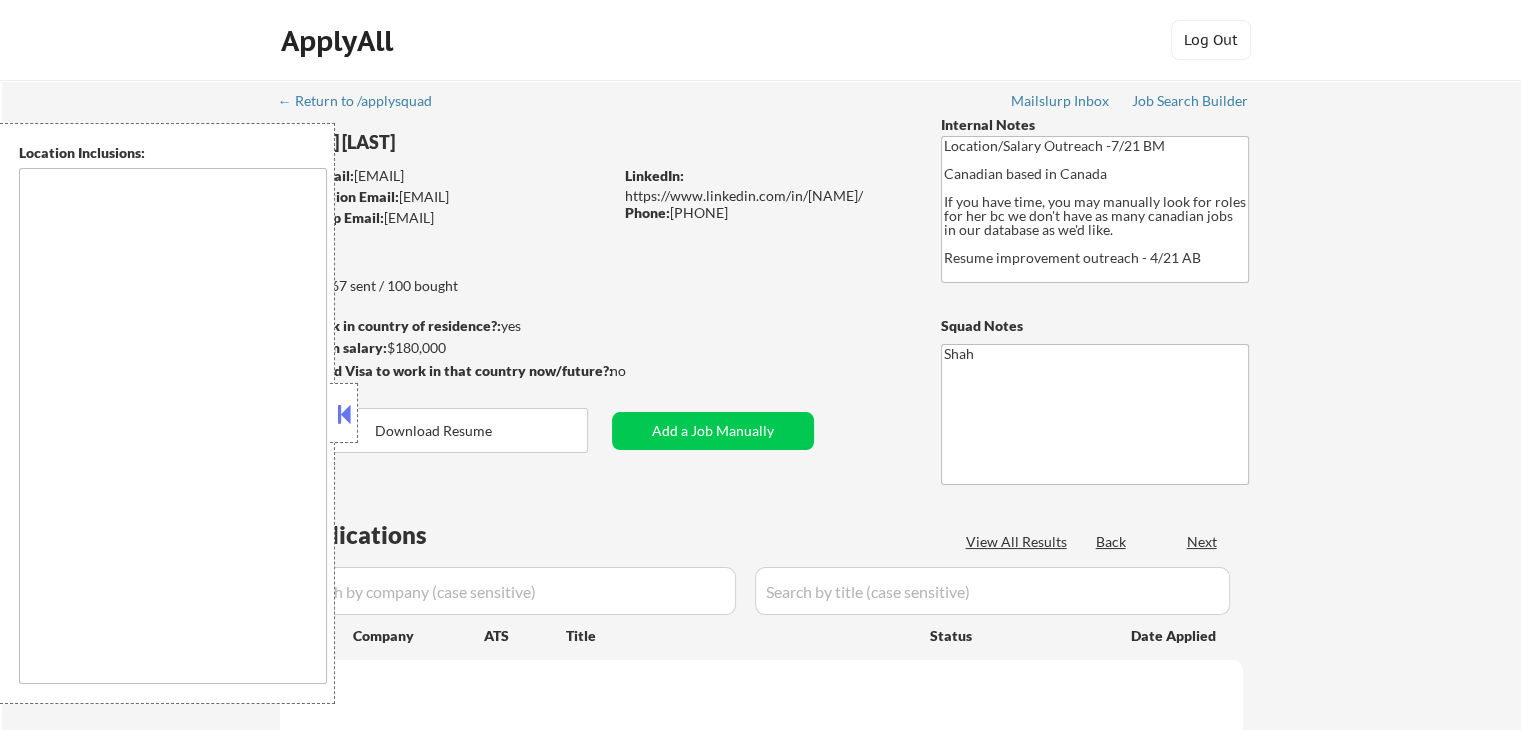 select on ""pending"" 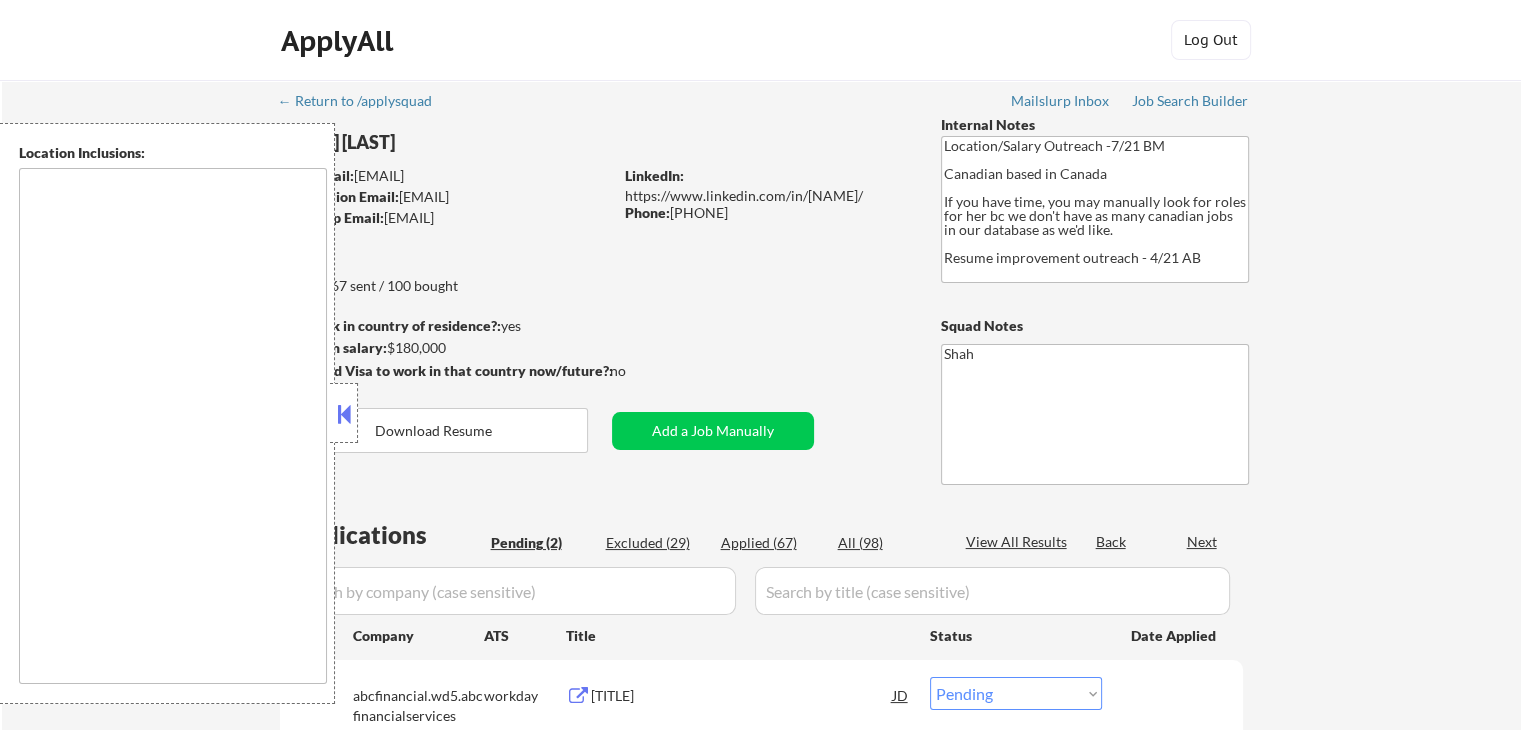 type on "[CITY], [STATE]   [CITY], [STATE]   [CITY], [STATE]   [CITY], [STATE]   [CITY], [STATE]   [CITY], [STATE]   [CITY], [STATE]   [CITY], [STATE]   [CITY], [STATE]   [CITY], [STATE]   [CITY], [STATE]   [CITY], [STATE]   [CITY], [STATE]   [CITY], [STATE]   [CITY], [STATE] remote" 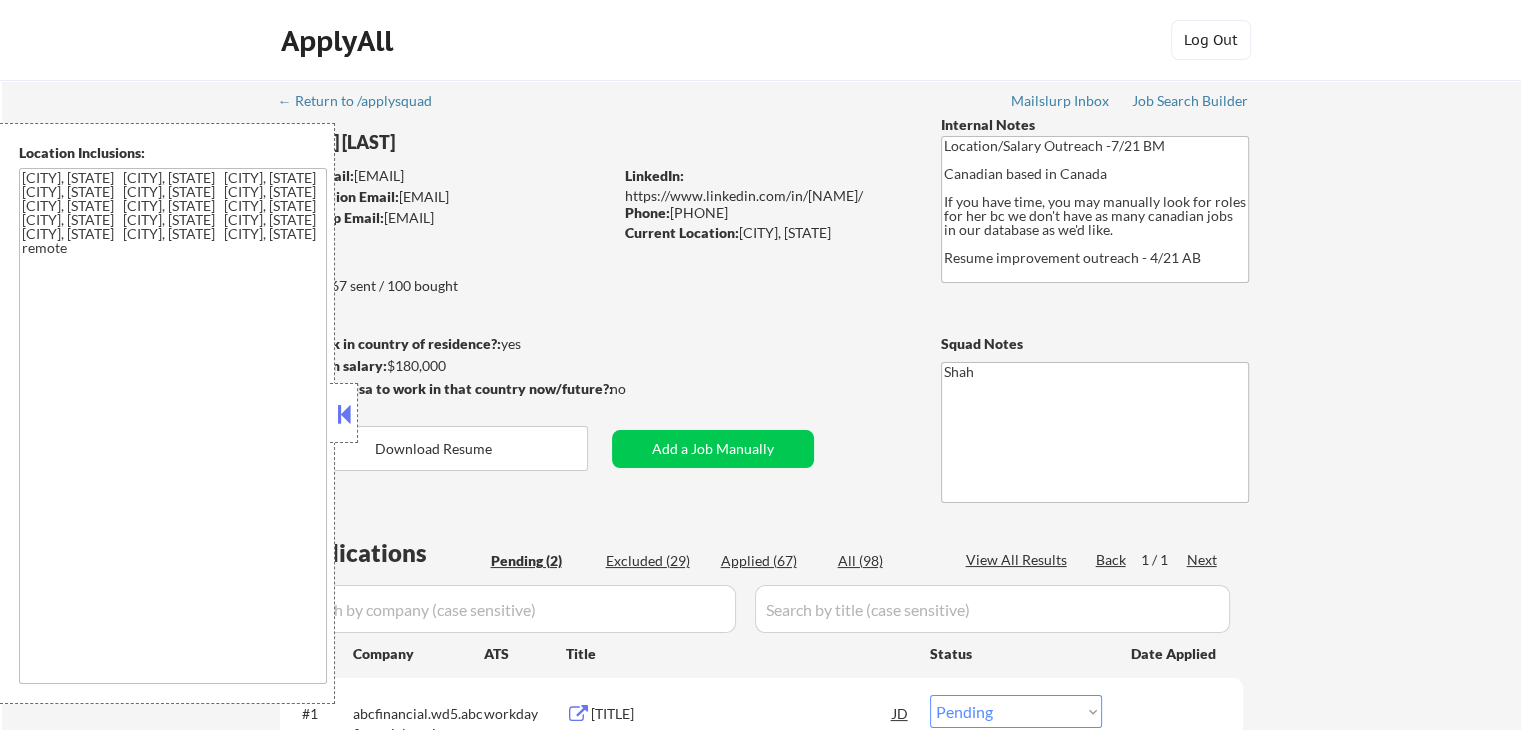 click at bounding box center (344, 414) 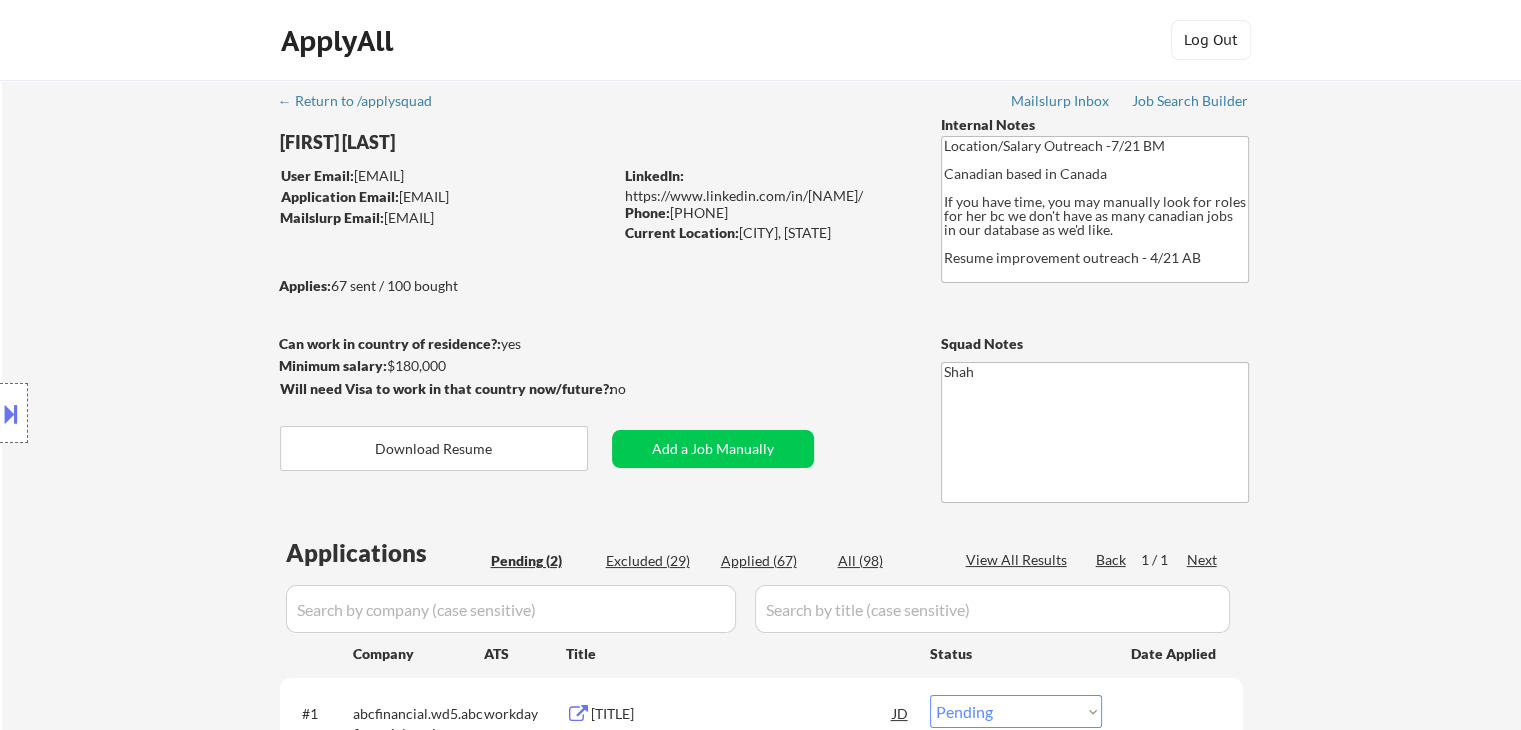 scroll, scrollTop: 300, scrollLeft: 0, axis: vertical 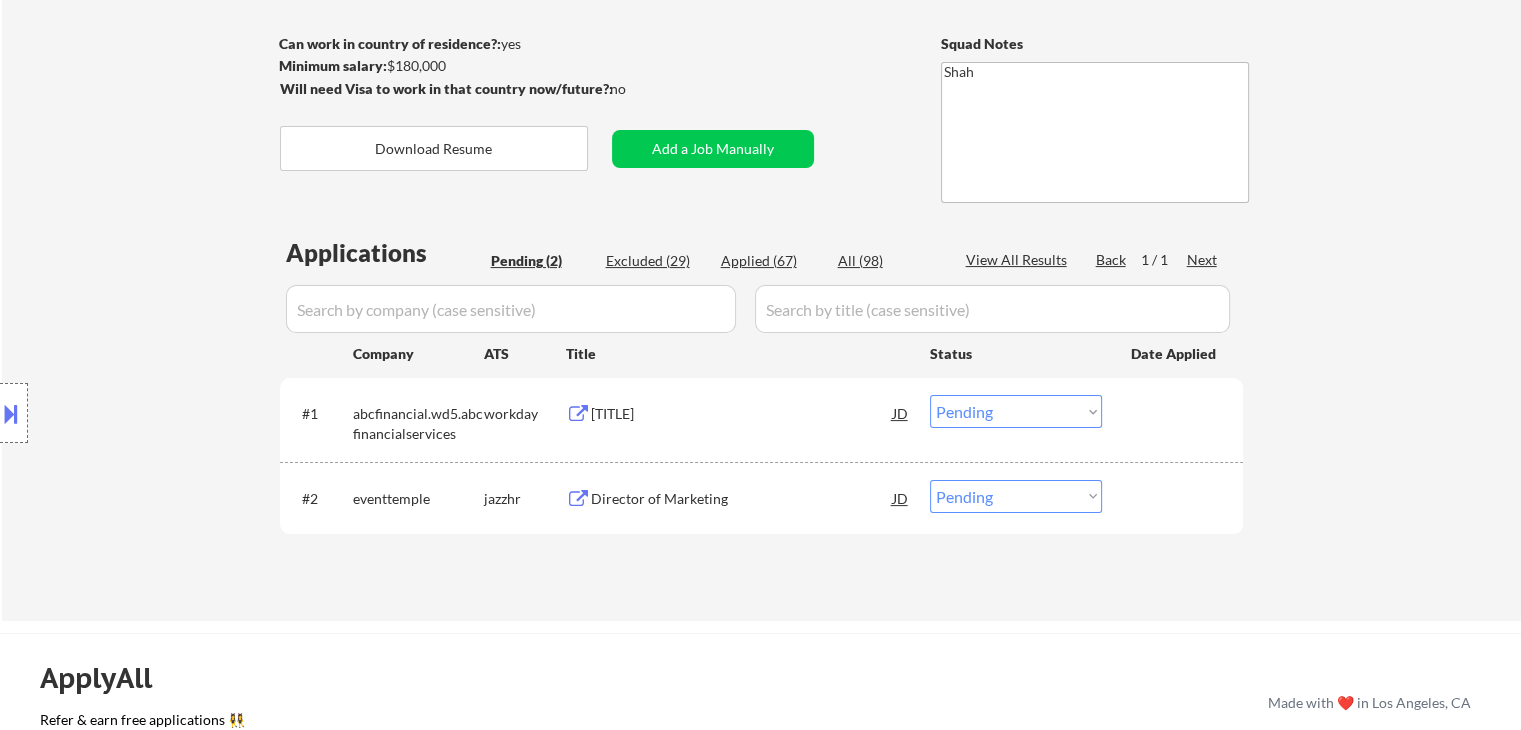 click on "[TITLE]" at bounding box center (742, 414) 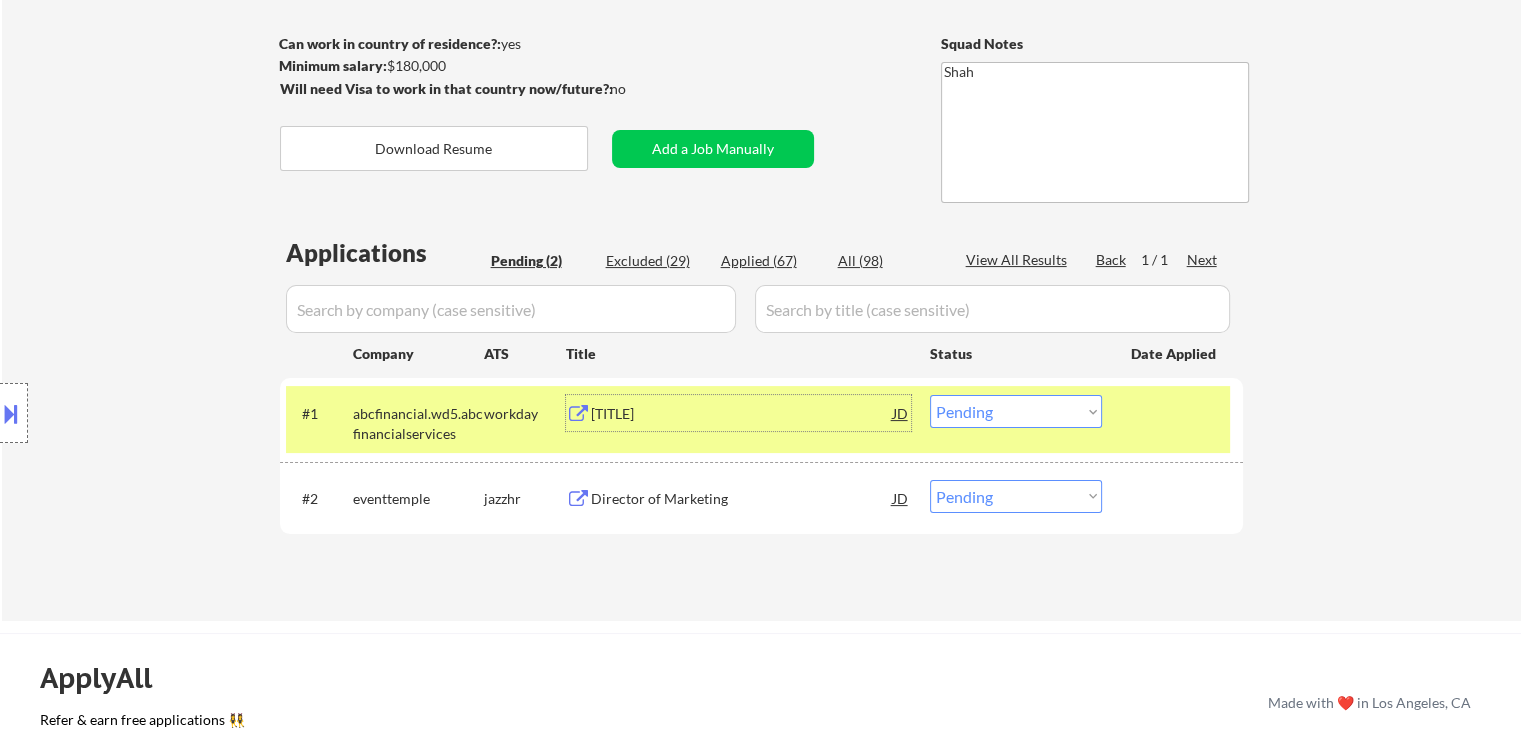 click at bounding box center (11, 413) 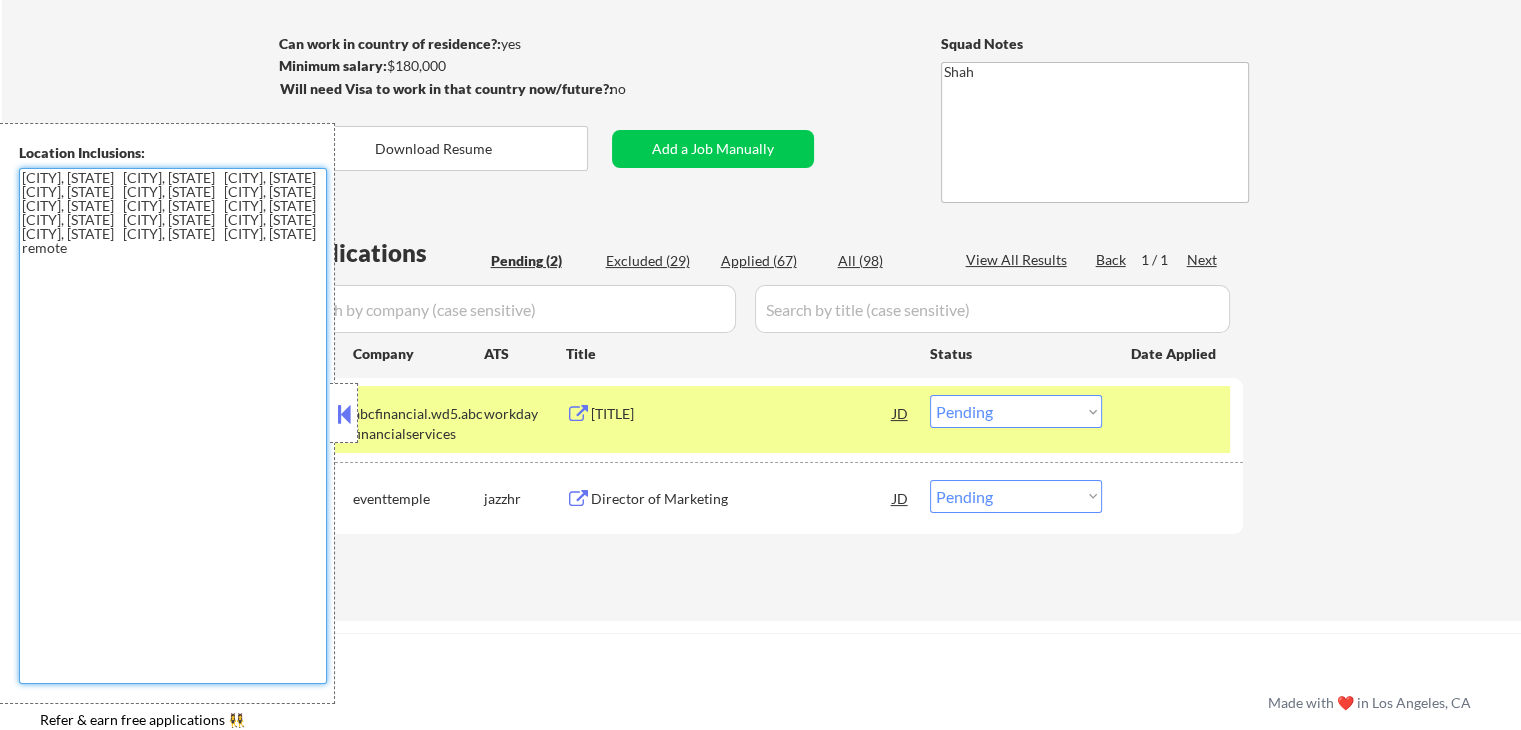 drag, startPoint x: 128, startPoint y: 182, endPoint x: 163, endPoint y: 254, distance: 80.05623 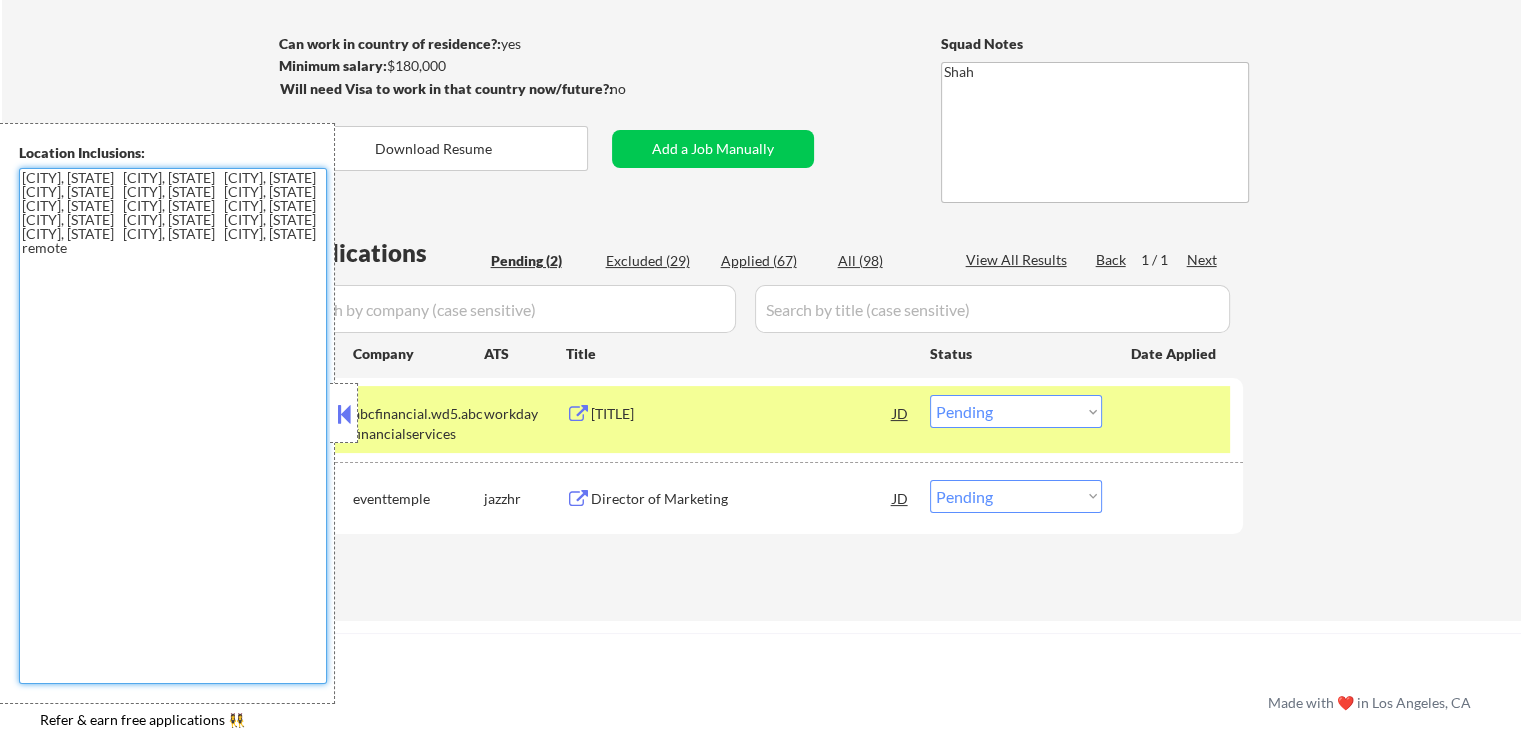 click on "[CITY], [STATE]   [CITY], [STATE]   [CITY], [STATE]   [CITY], [STATE]   [CITY], [STATE]   [CITY], [STATE]   [CITY], [STATE]   [CITY], [STATE]   [CITY], [STATE]   [CITY], [STATE]   [CITY], [STATE]   [CITY], [STATE]   [CITY], [STATE]   [CITY], [STATE]   [CITY], [STATE] remote" at bounding box center [173, 426] 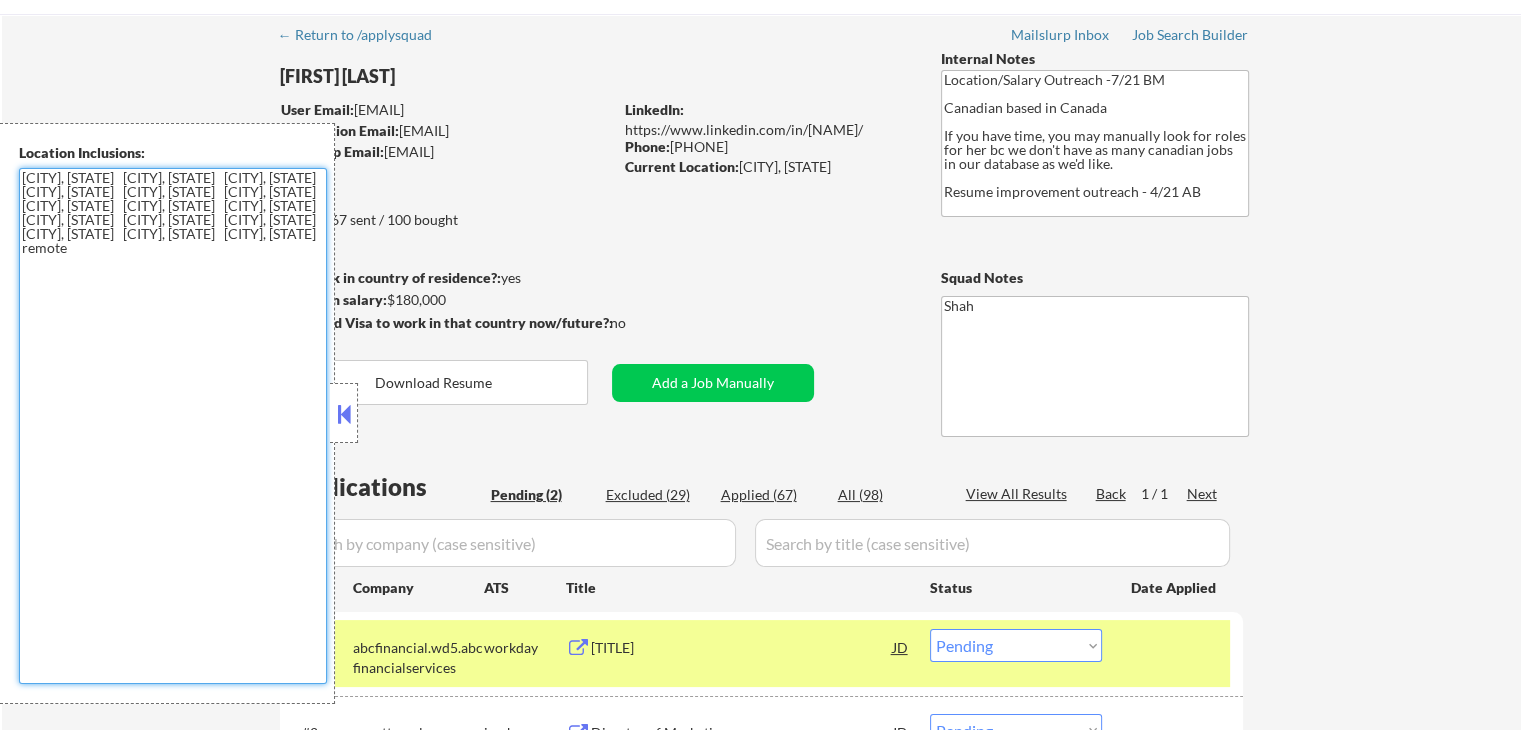 scroll, scrollTop: 100, scrollLeft: 0, axis: vertical 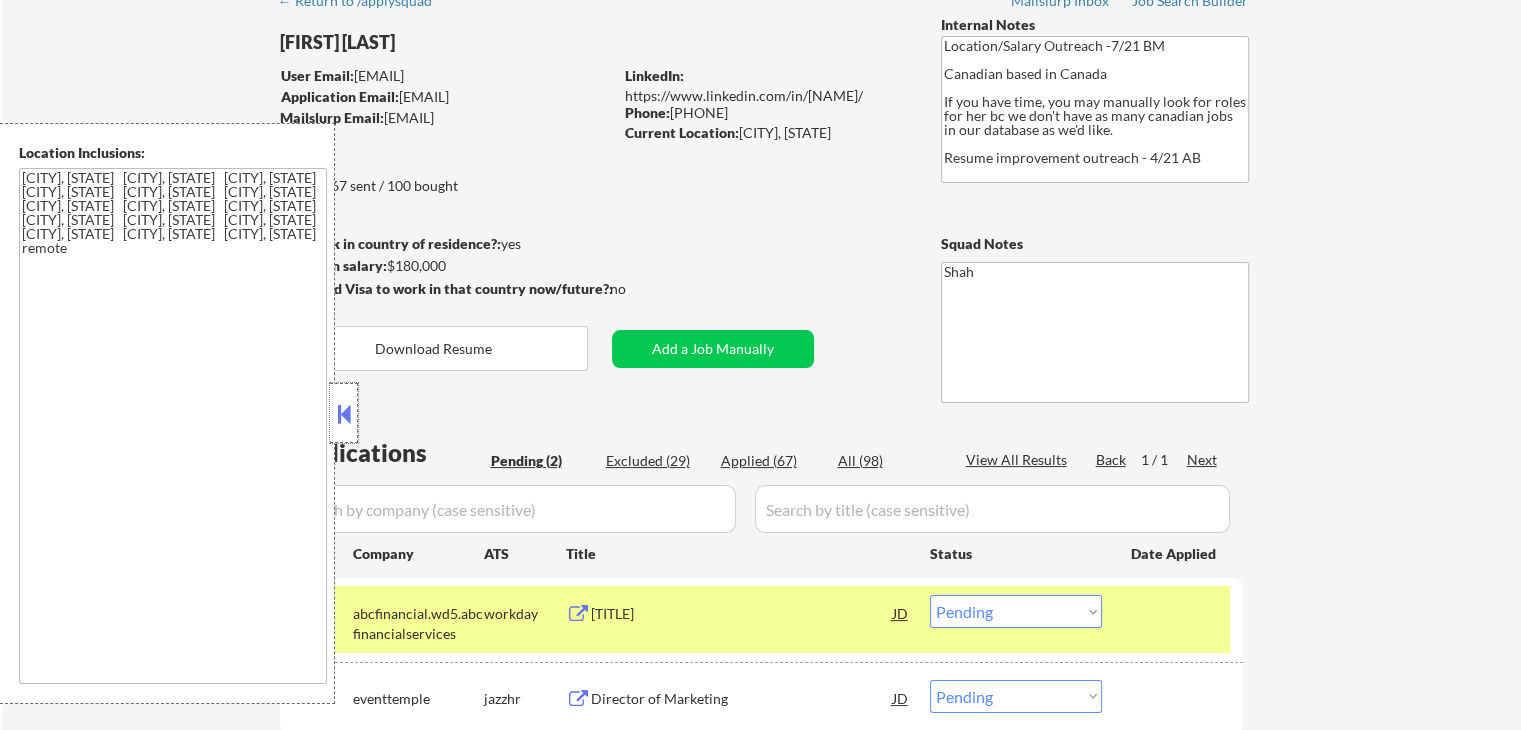 click at bounding box center (344, 413) 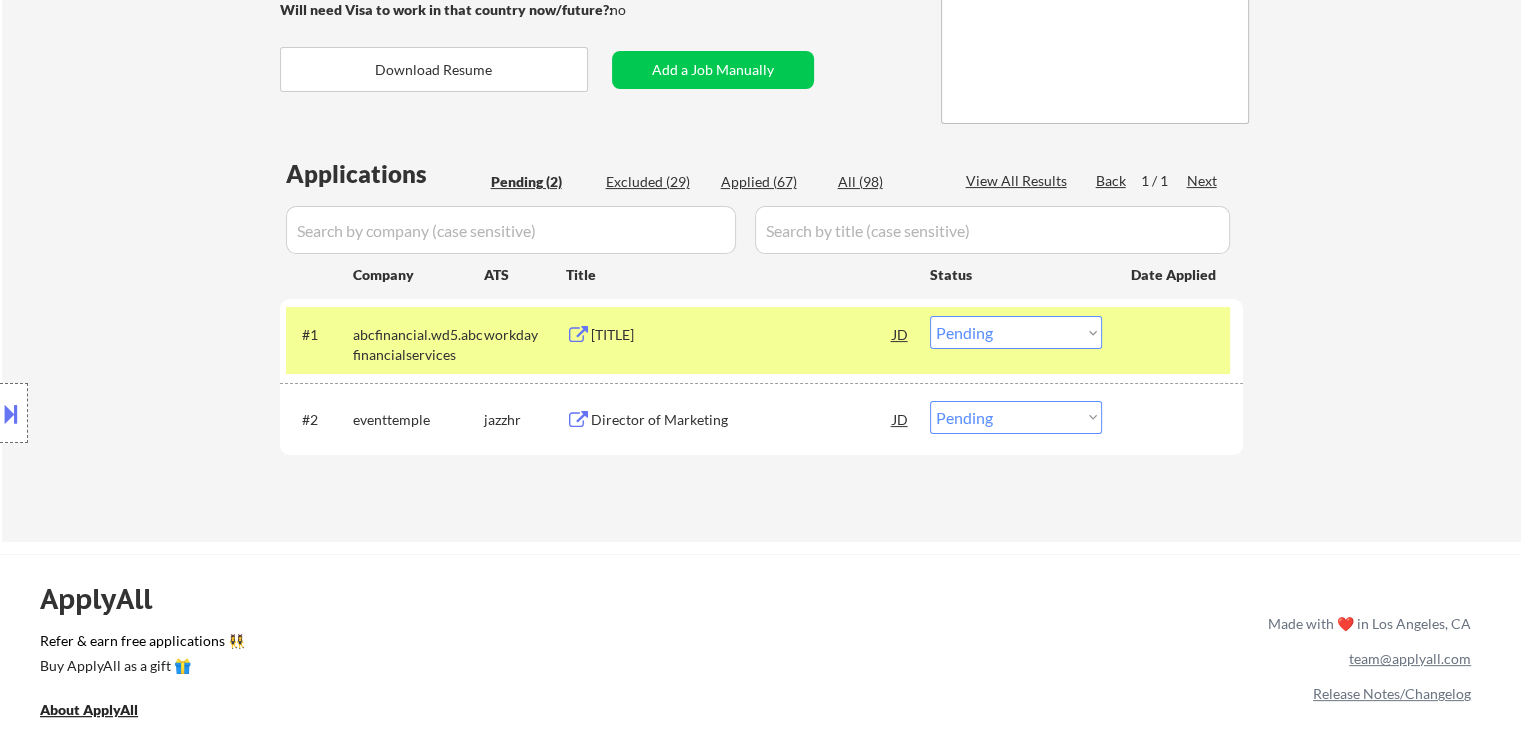 scroll, scrollTop: 400, scrollLeft: 0, axis: vertical 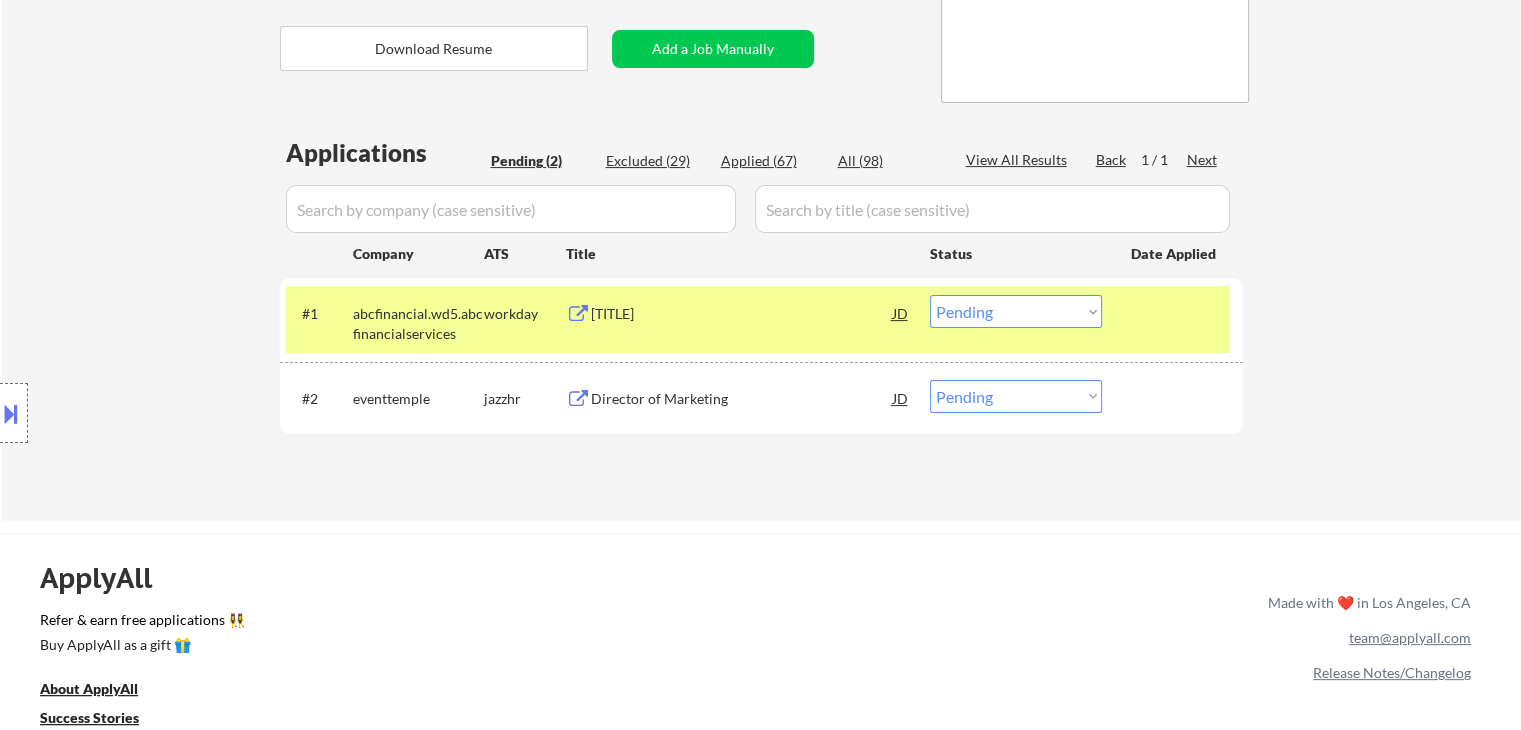 click on "Choose an option... Pending Applied Excluded (Questions) Excluded (Expired) Excluded (Location) Excluded (Bad Match) Excluded (Blocklist) Excluded (Salary) Excluded (Other)" at bounding box center [1016, 311] 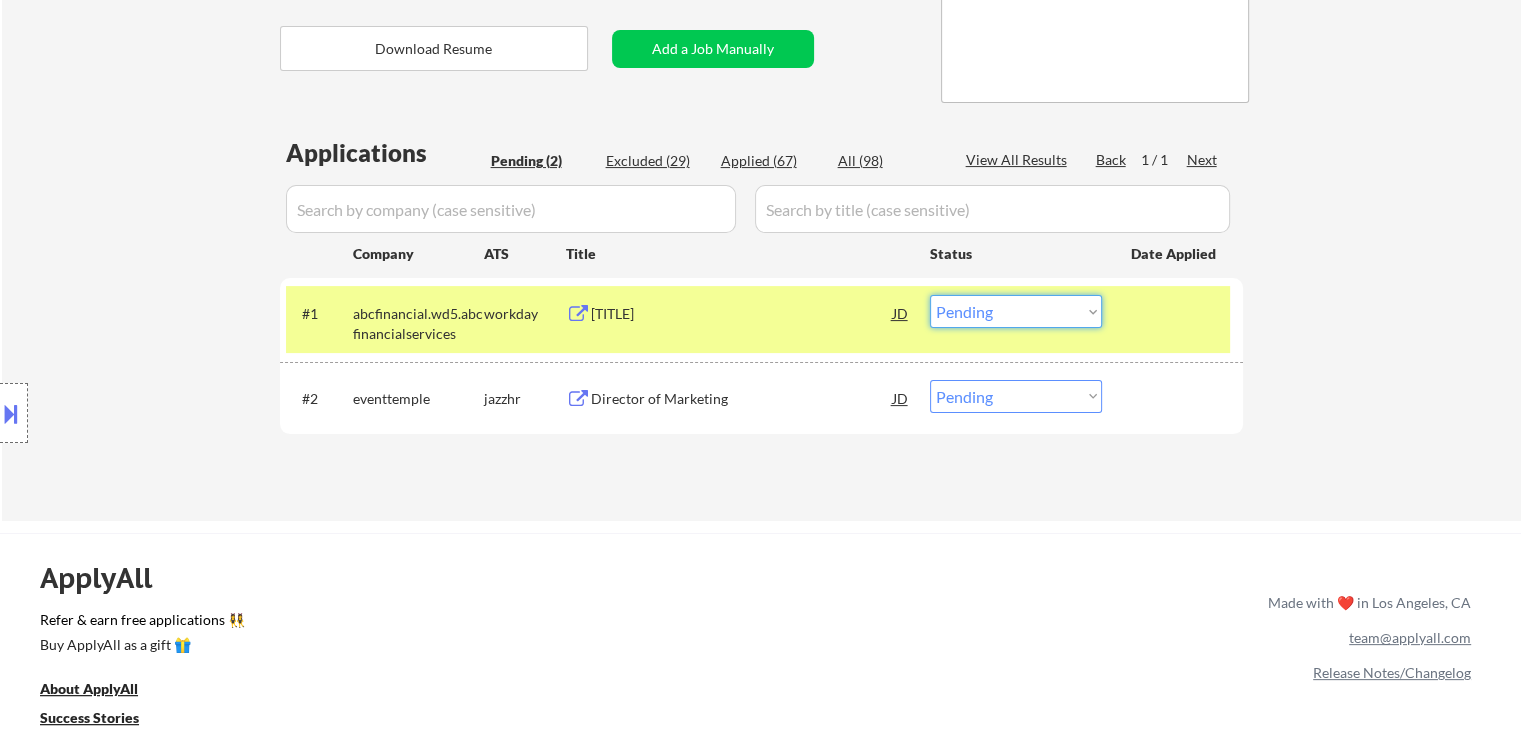 click on "Choose an option... Pending Applied Excluded (Questions) Excluded (Expired) Excluded (Location) Excluded (Bad Match) Excluded (Blocklist) Excluded (Salary) Excluded (Other)" at bounding box center [1016, 311] 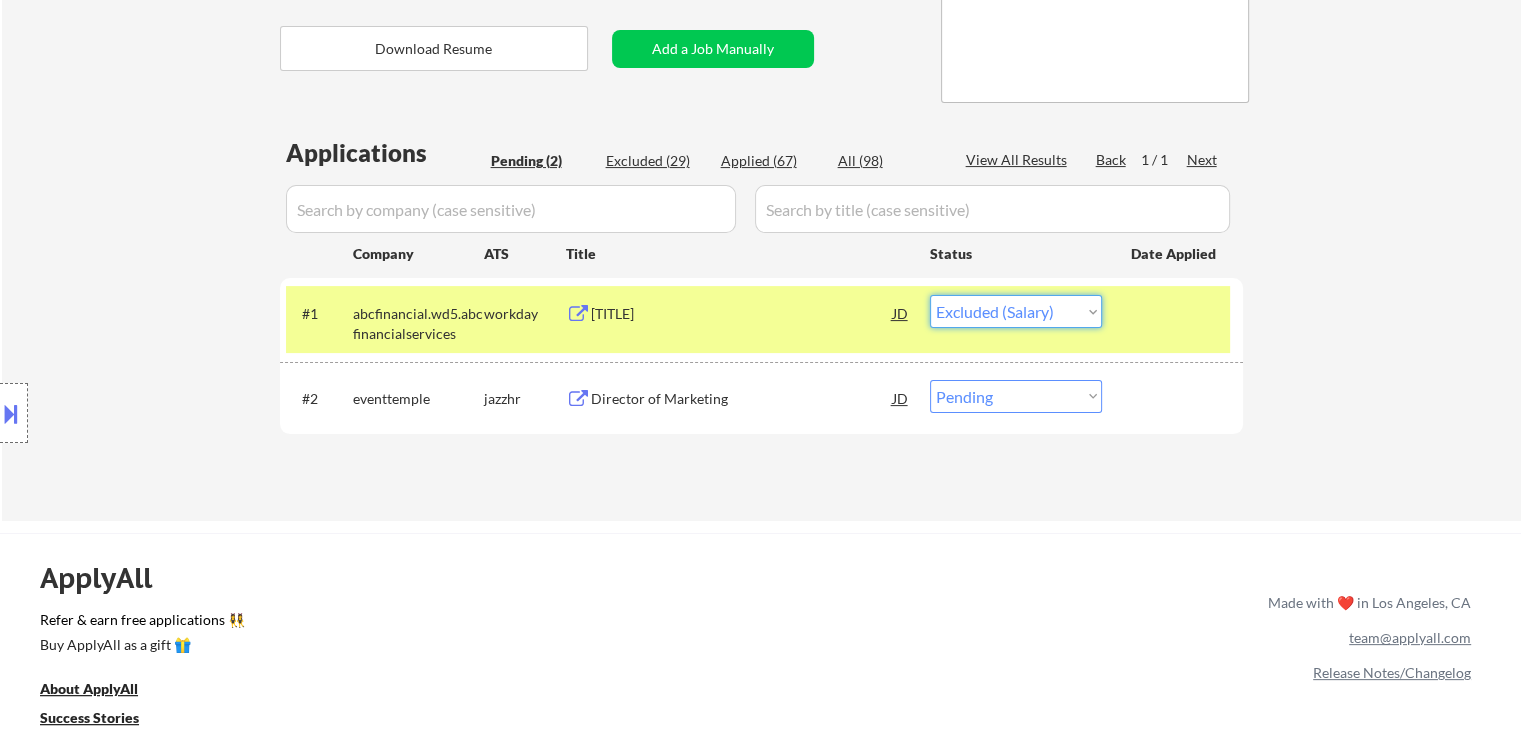 click on "Choose an option... Pending Applied Excluded (Questions) Excluded (Expired) Excluded (Location) Excluded (Bad Match) Excluded (Blocklist) Excluded (Salary) Excluded (Other)" at bounding box center [1016, 311] 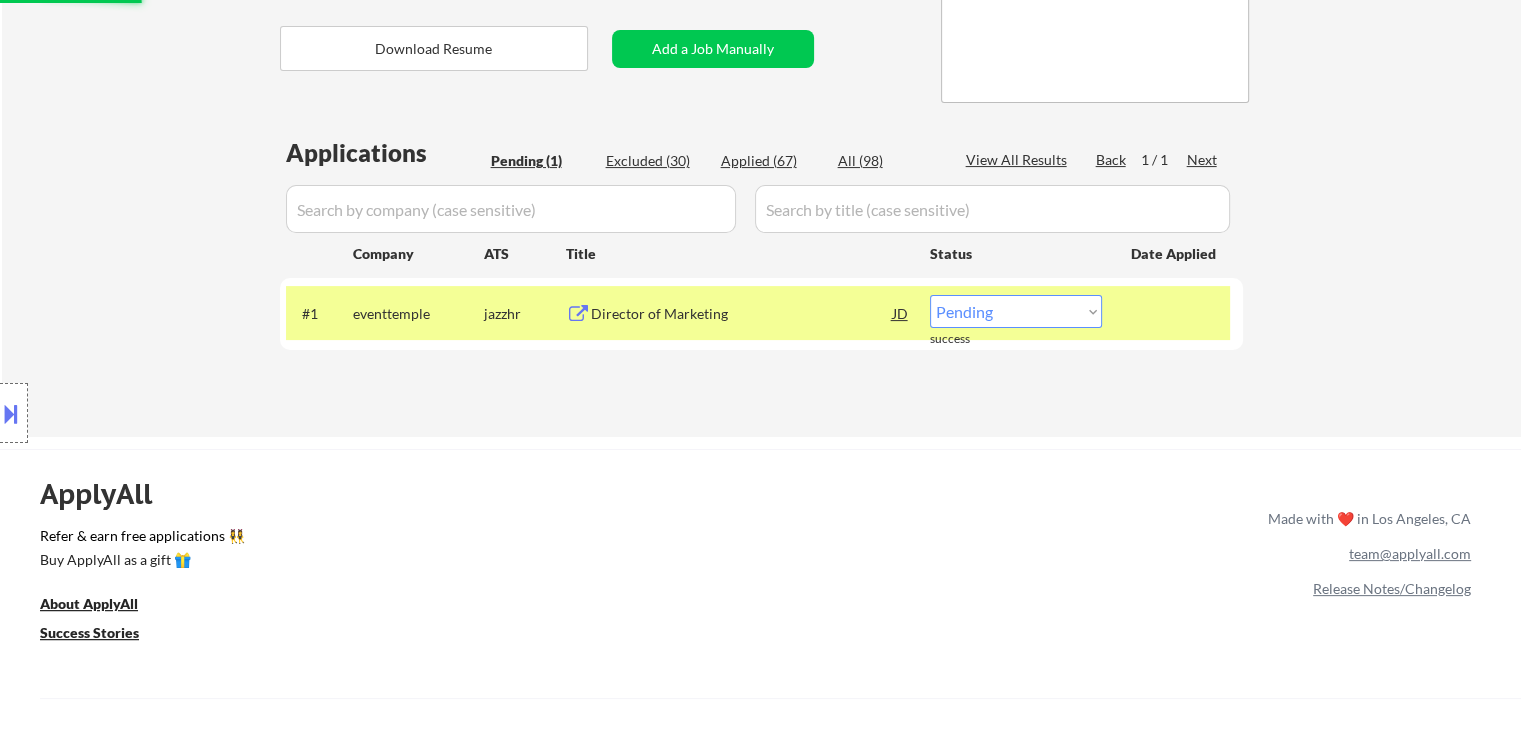 click on "Director of Marketing" at bounding box center [742, 314] 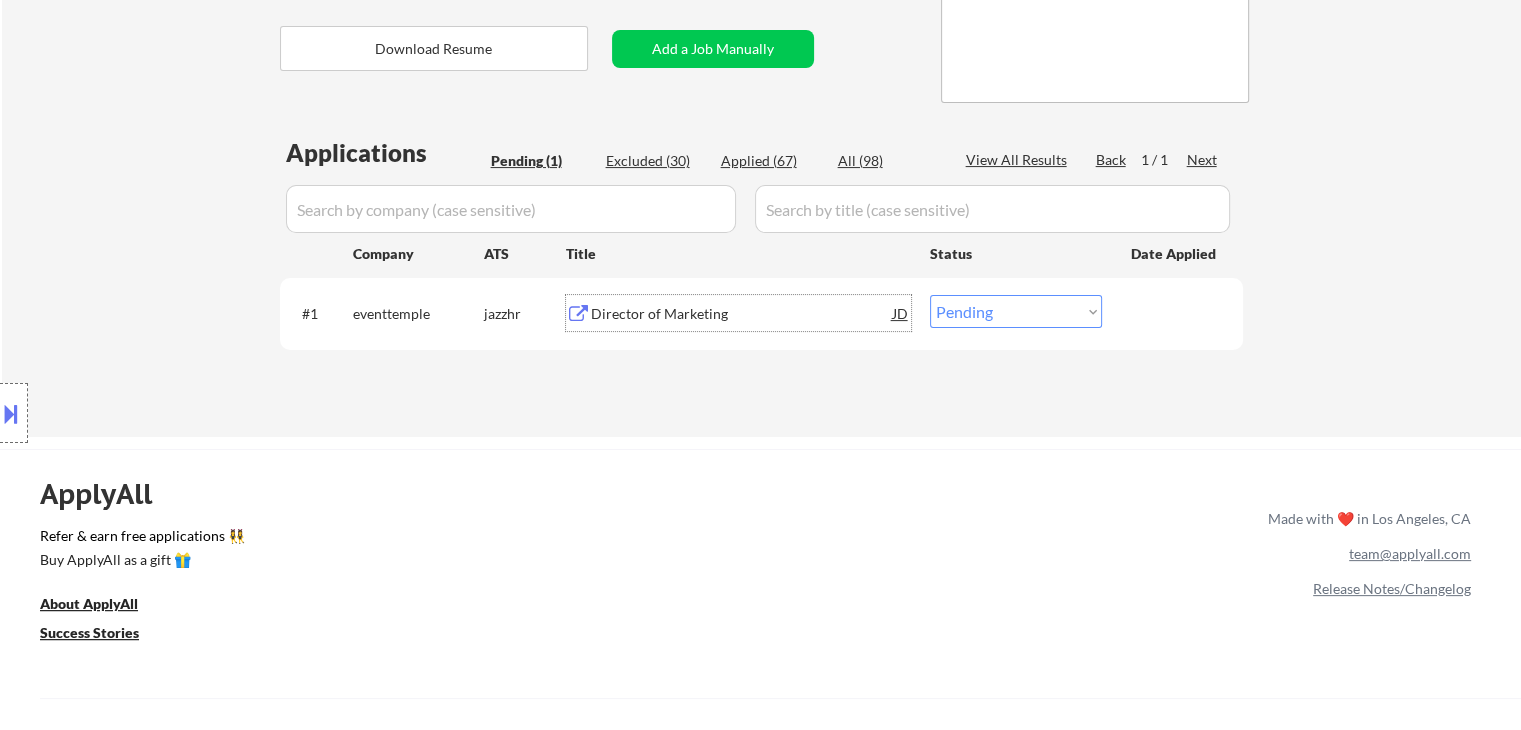 click on "Choose an option... Pending Applied Excluded (Questions) Excluded (Expired) Excluded (Location) Excluded (Bad Match) Excluded (Blocklist) Excluded (Salary) Excluded (Other)" at bounding box center (1016, 311) 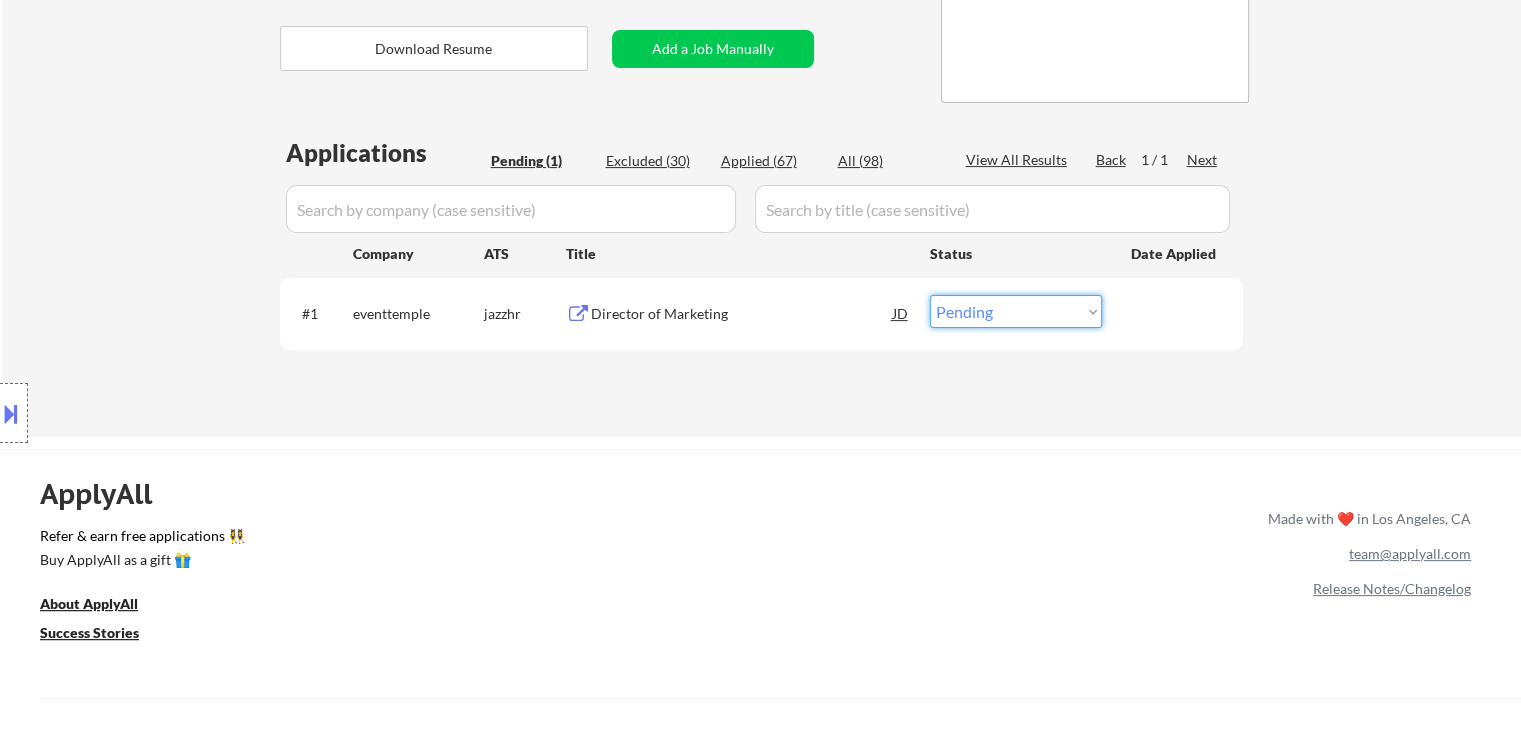 select on ""excluded__salary_"" 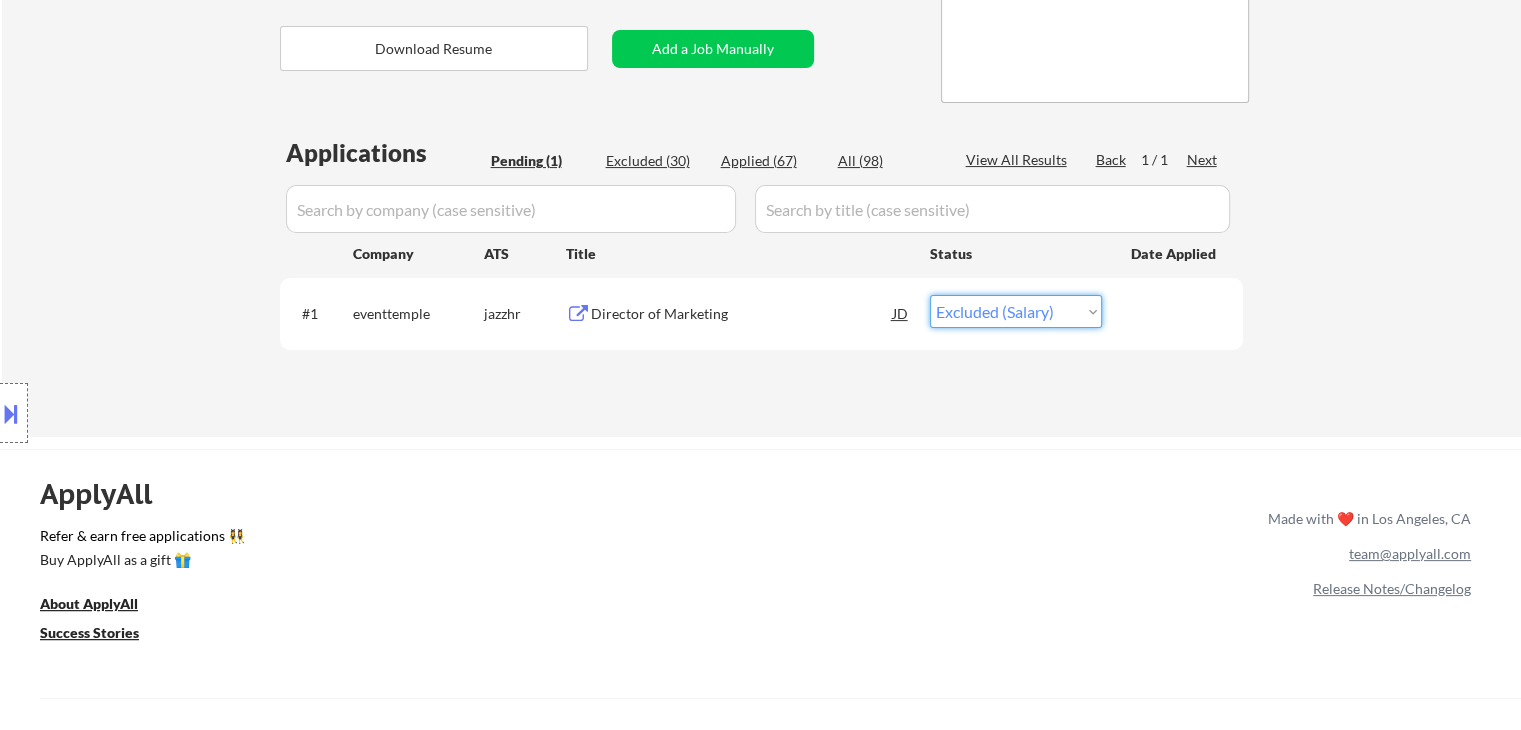 click on "Choose an option... Pending Applied Excluded (Questions) Excluded (Expired) Excluded (Location) Excluded (Bad Match) Excluded (Blocklist) Excluded (Salary) Excluded (Other)" at bounding box center [1016, 311] 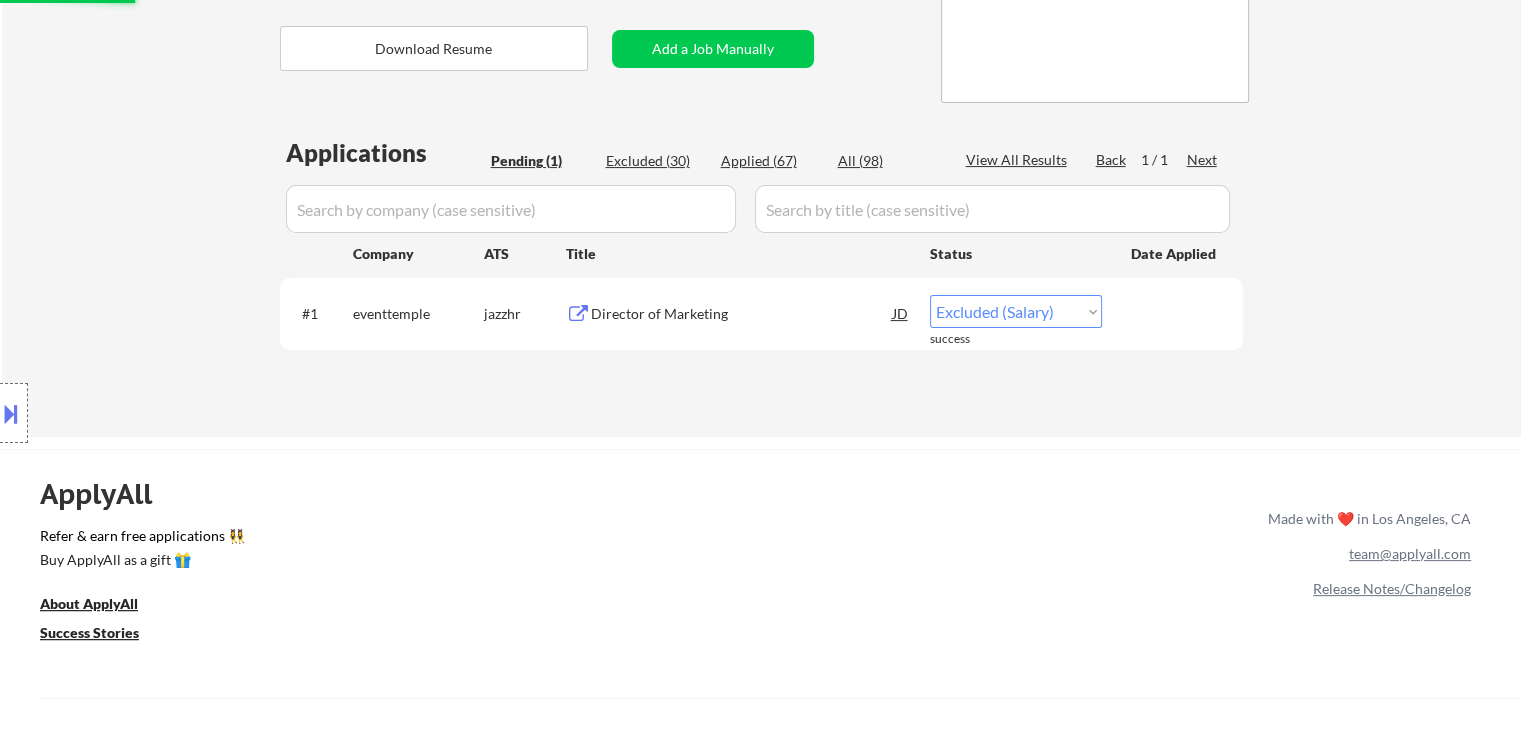 select on ""excluded__salary_"" 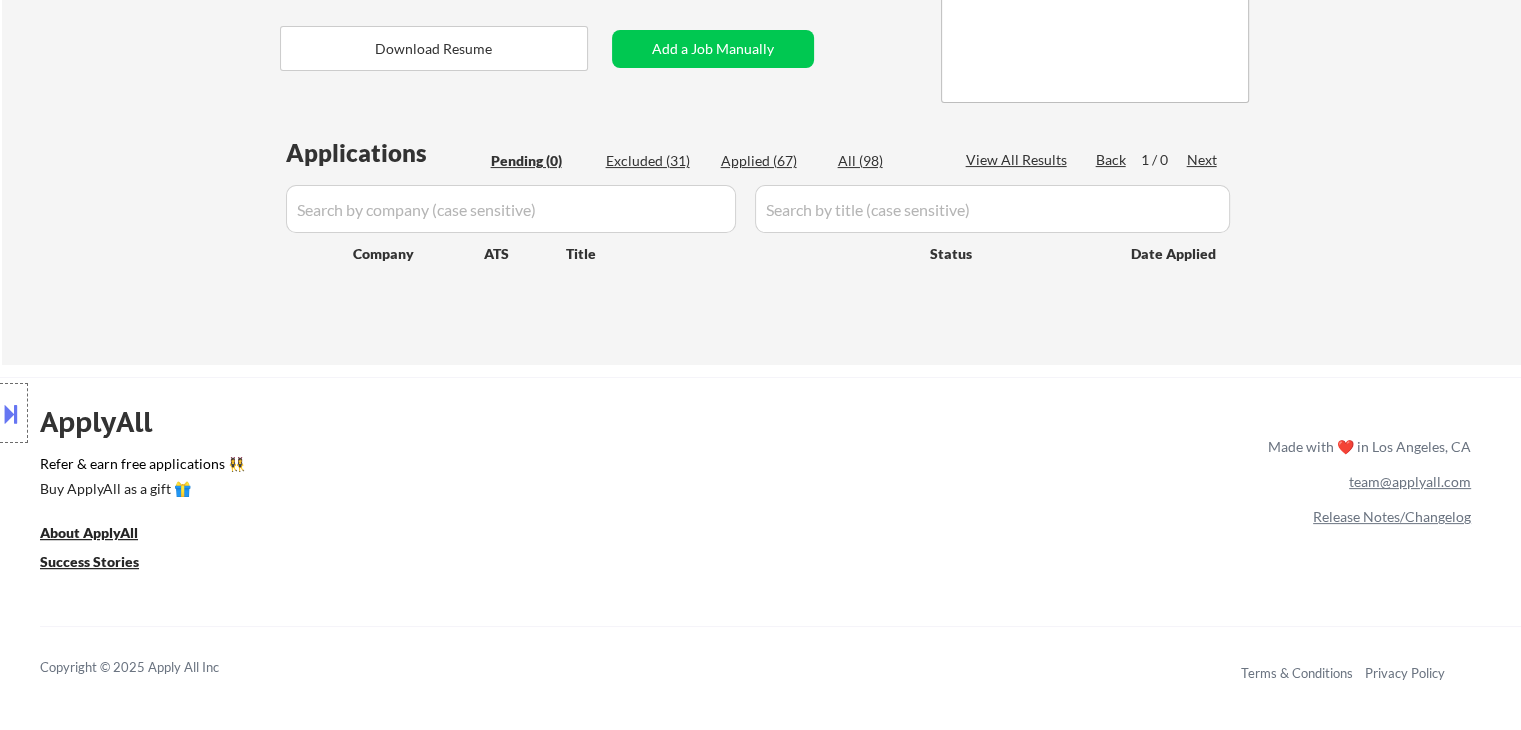 click on "Applied (67)" at bounding box center (771, 161) 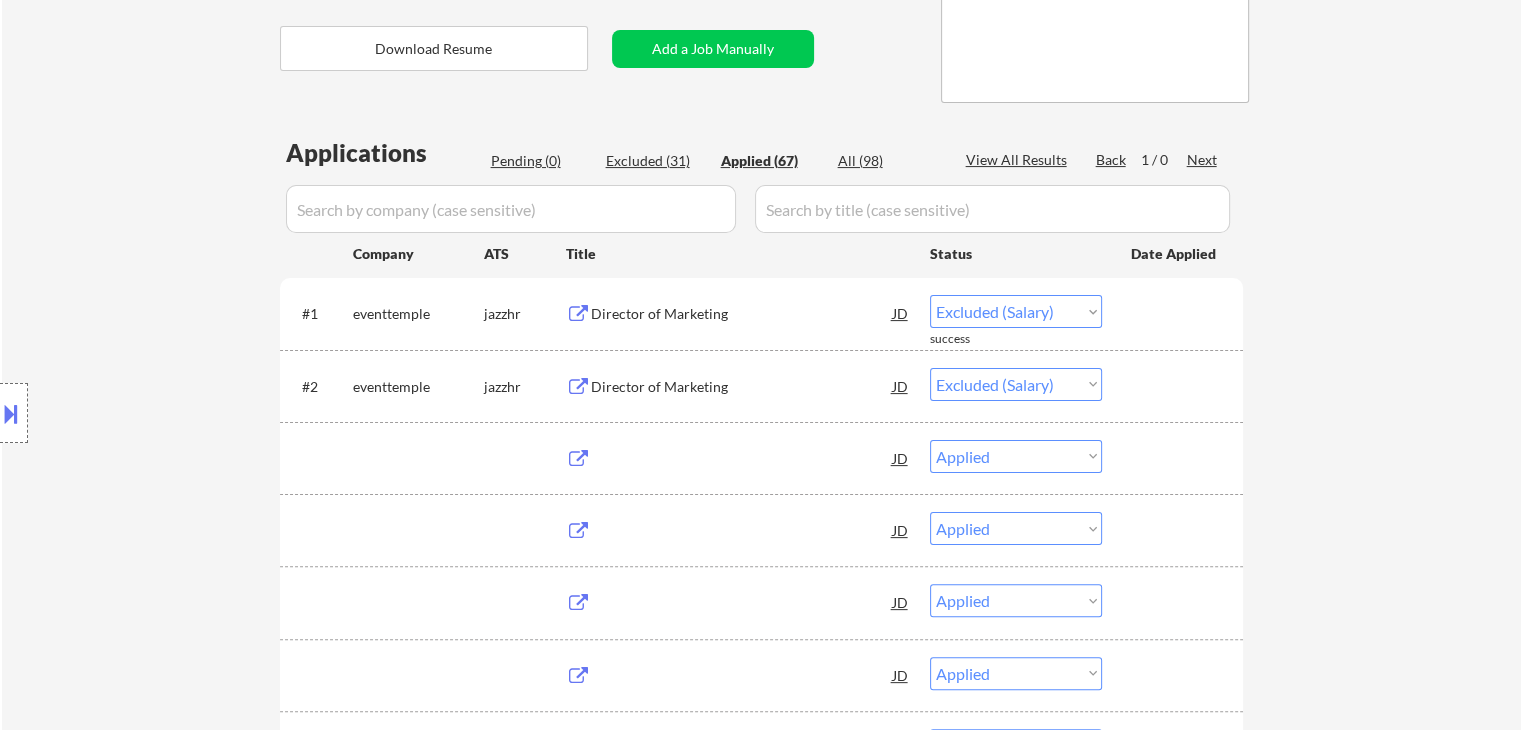 select on ""applied"" 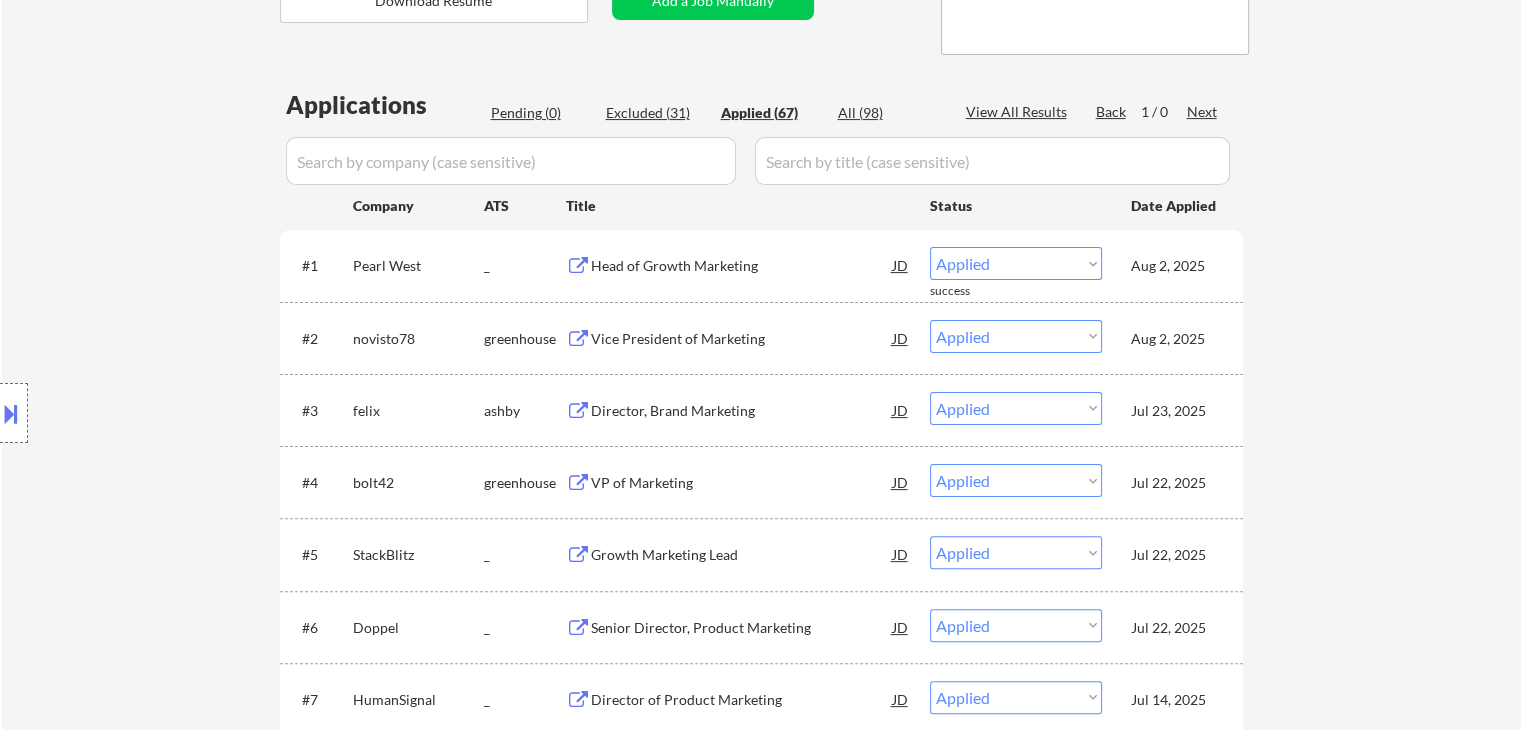 scroll, scrollTop: 400, scrollLeft: 0, axis: vertical 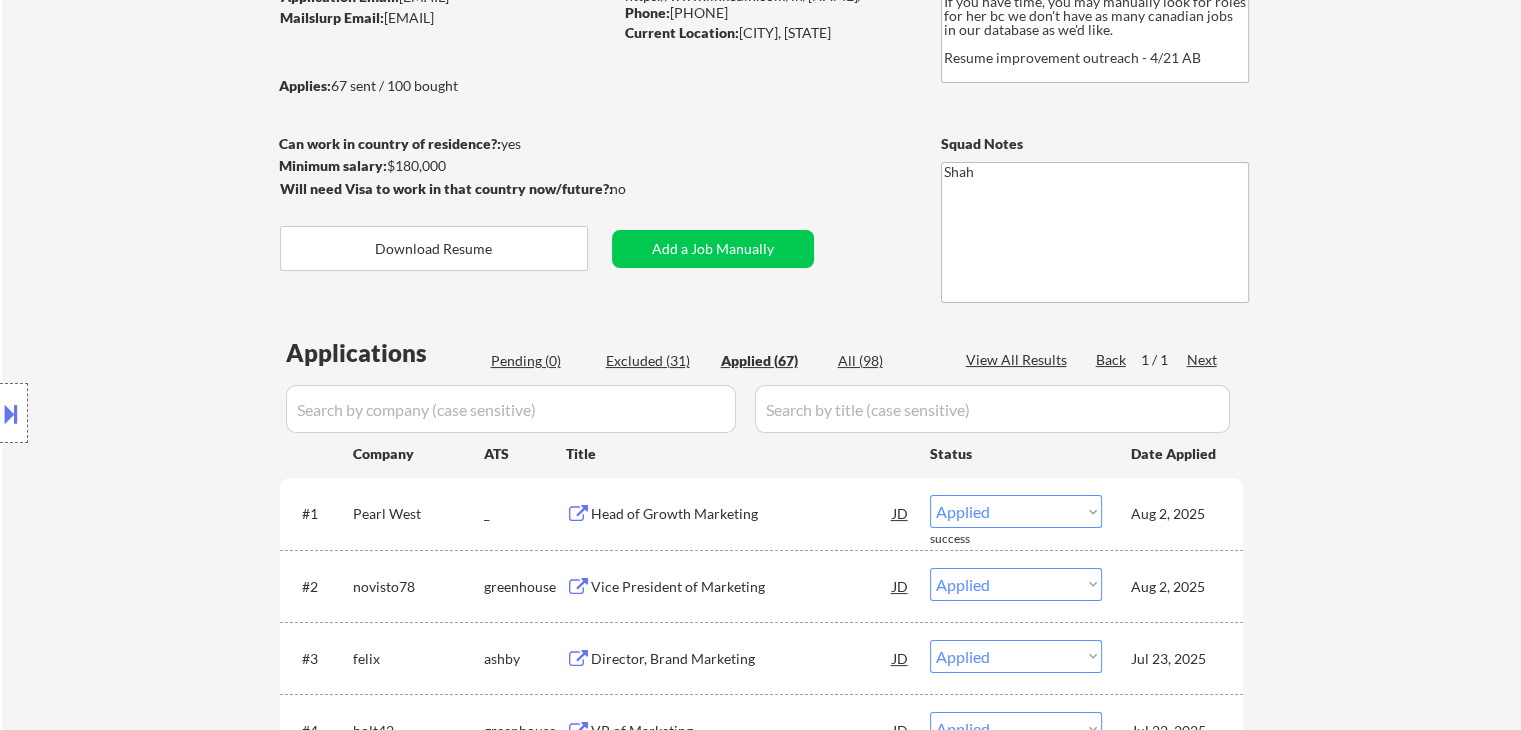 click on "Location Inclusions: [CITY], [STATE]   [CITY], [STATE]   [CITY], [STATE]   [CITY], [STATE]   [CITY], [STATE]   [CITY], [STATE]   [CITY], [STATE]   [CITY], [STATE]   [CITY], [STATE]   [CITY], [STATE]   [CITY], [STATE]   [CITY], [STATE]   [CITY], [STATE]   [CITY], [STATE]   [CITY], [STATE] remote" at bounding box center [179, 413] 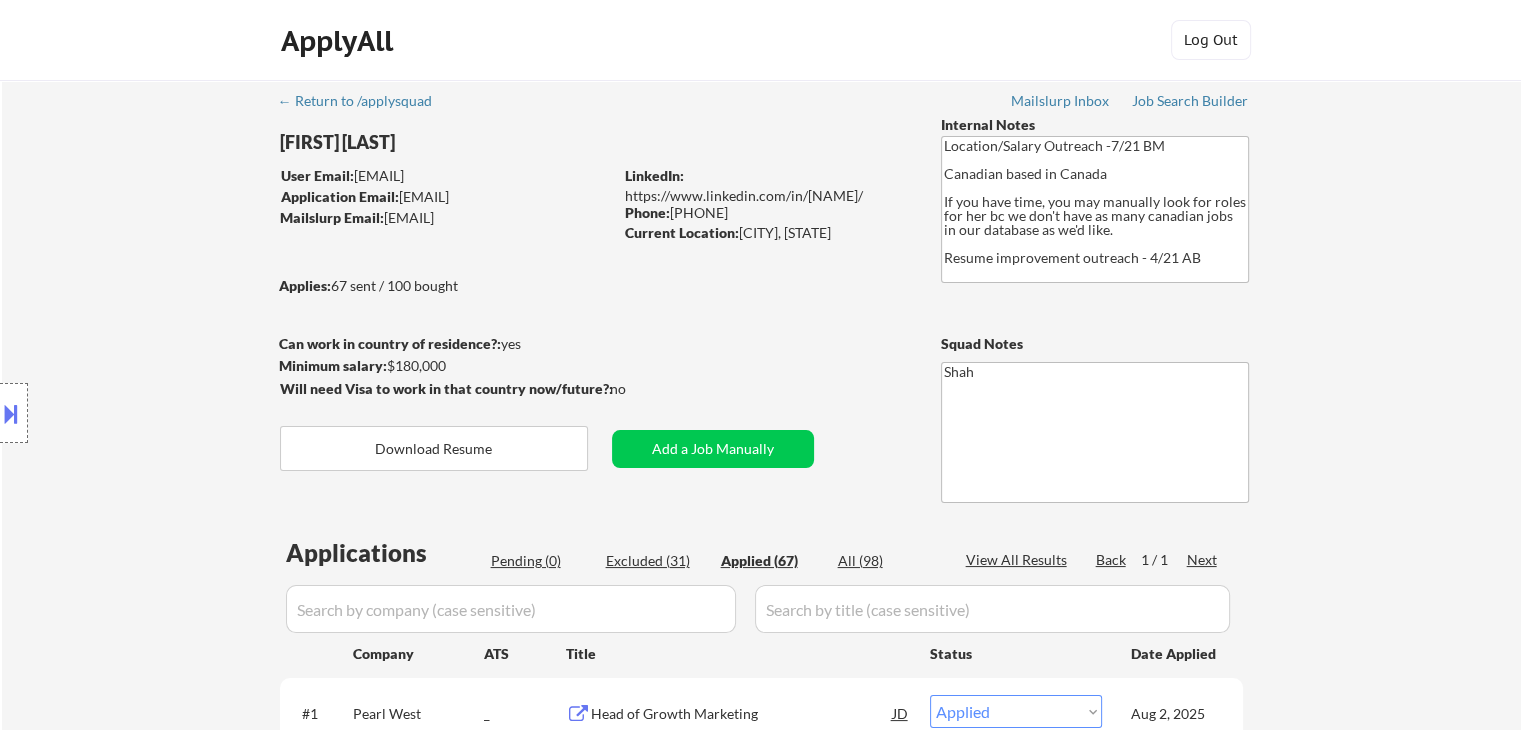 scroll, scrollTop: 0, scrollLeft: 0, axis: both 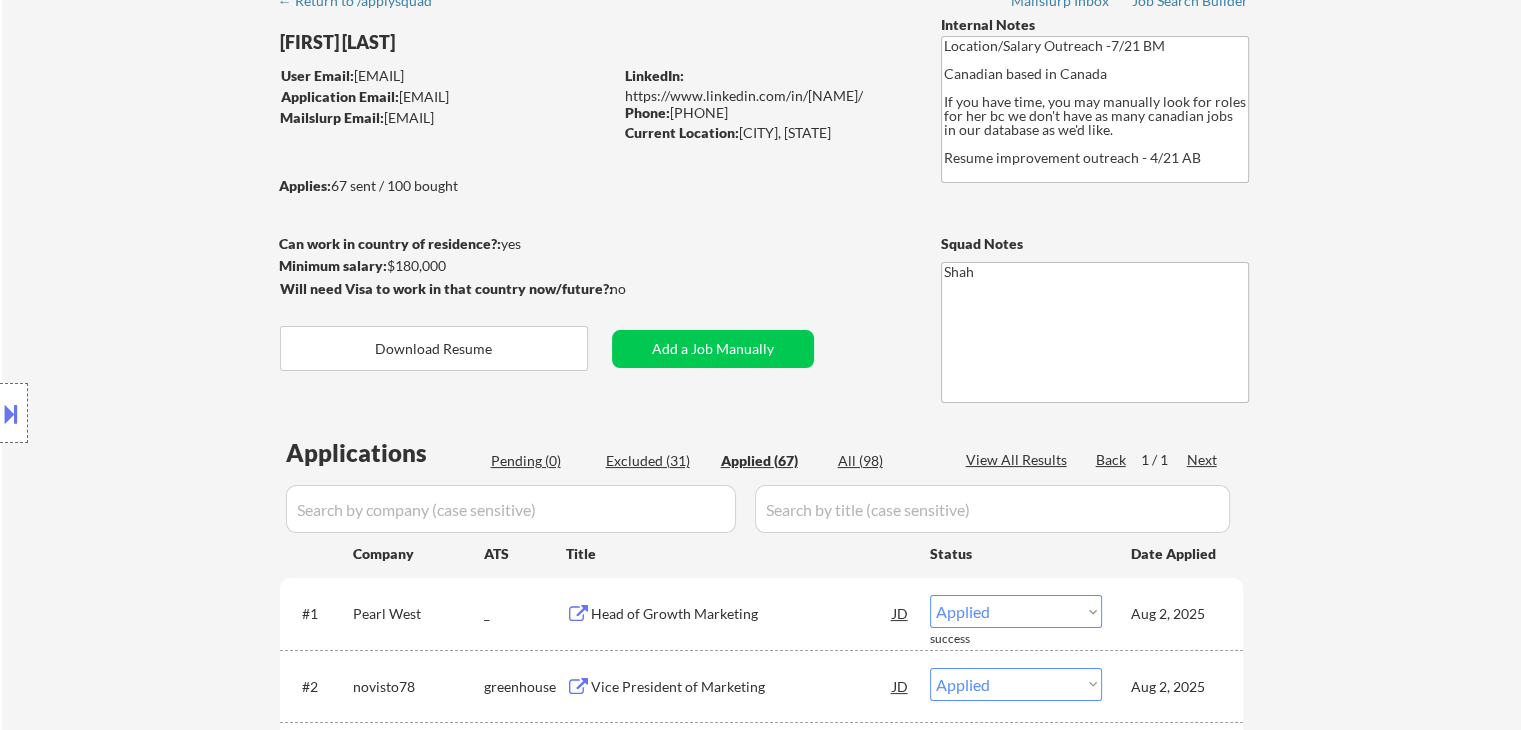 click on "Location Inclusions: [CITY], [STATE]   [CITY], [STATE]   [CITY], [STATE]   [CITY], [STATE]   [CITY], [STATE]   [CITY], [STATE]   [CITY], [STATE]   [CITY], [STATE]   [CITY], [STATE]   [CITY], [STATE]   [CITY], [STATE]   [CITY], [STATE]   [CITY], [STATE]   [CITY], [STATE]   [CITY], [STATE] remote" at bounding box center [179, 413] 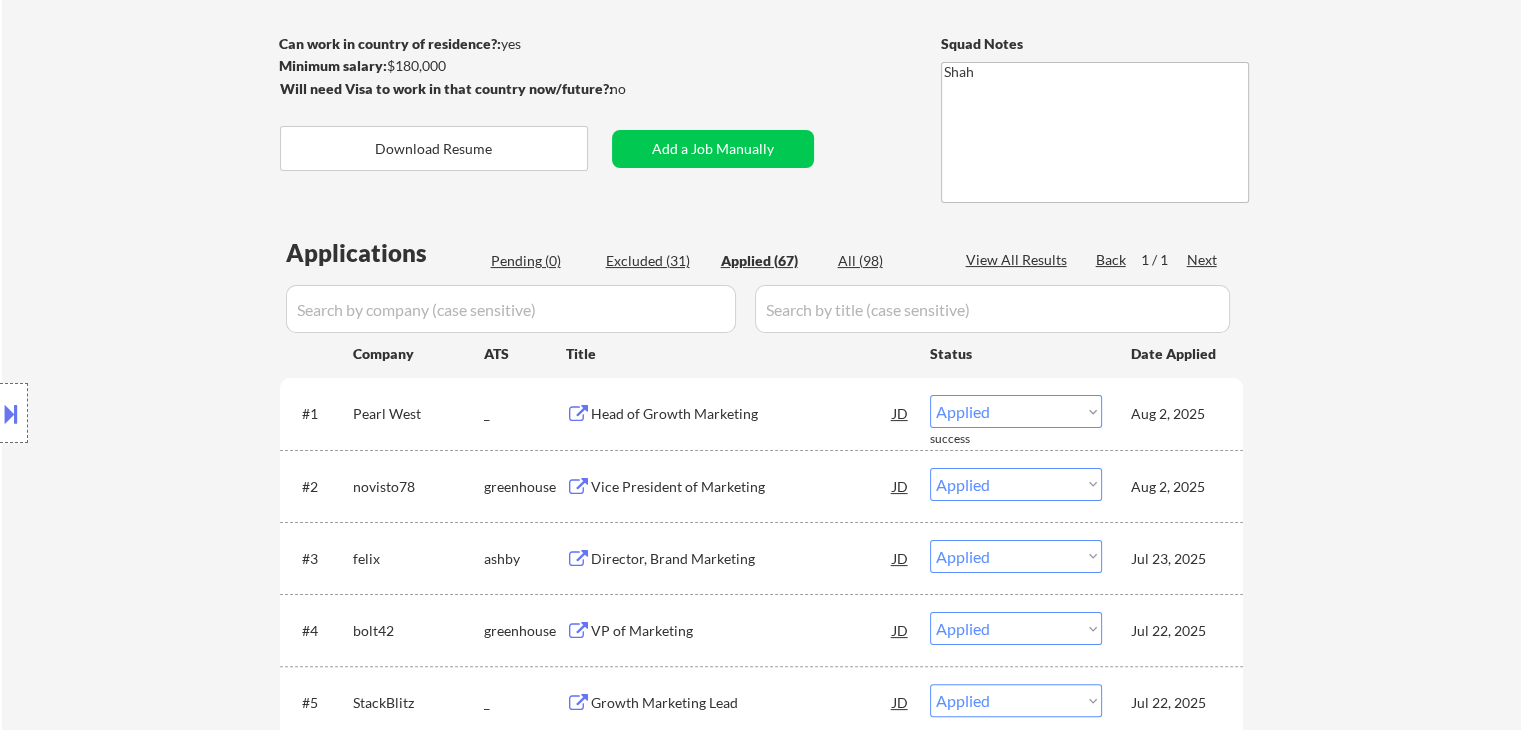 click on "Location Inclusions: [CITY], [STATE]   [CITY], [STATE]   [CITY], [STATE]   [CITY], [STATE]   [CITY], [STATE]   [CITY], [STATE]   [CITY], [STATE]   [CITY], [STATE]   [CITY], [STATE]   [CITY], [STATE]   [CITY], [STATE]   [CITY], [STATE]   [CITY], [STATE]   [CITY], [STATE]   [CITY], [STATE] remote" at bounding box center [179, 413] 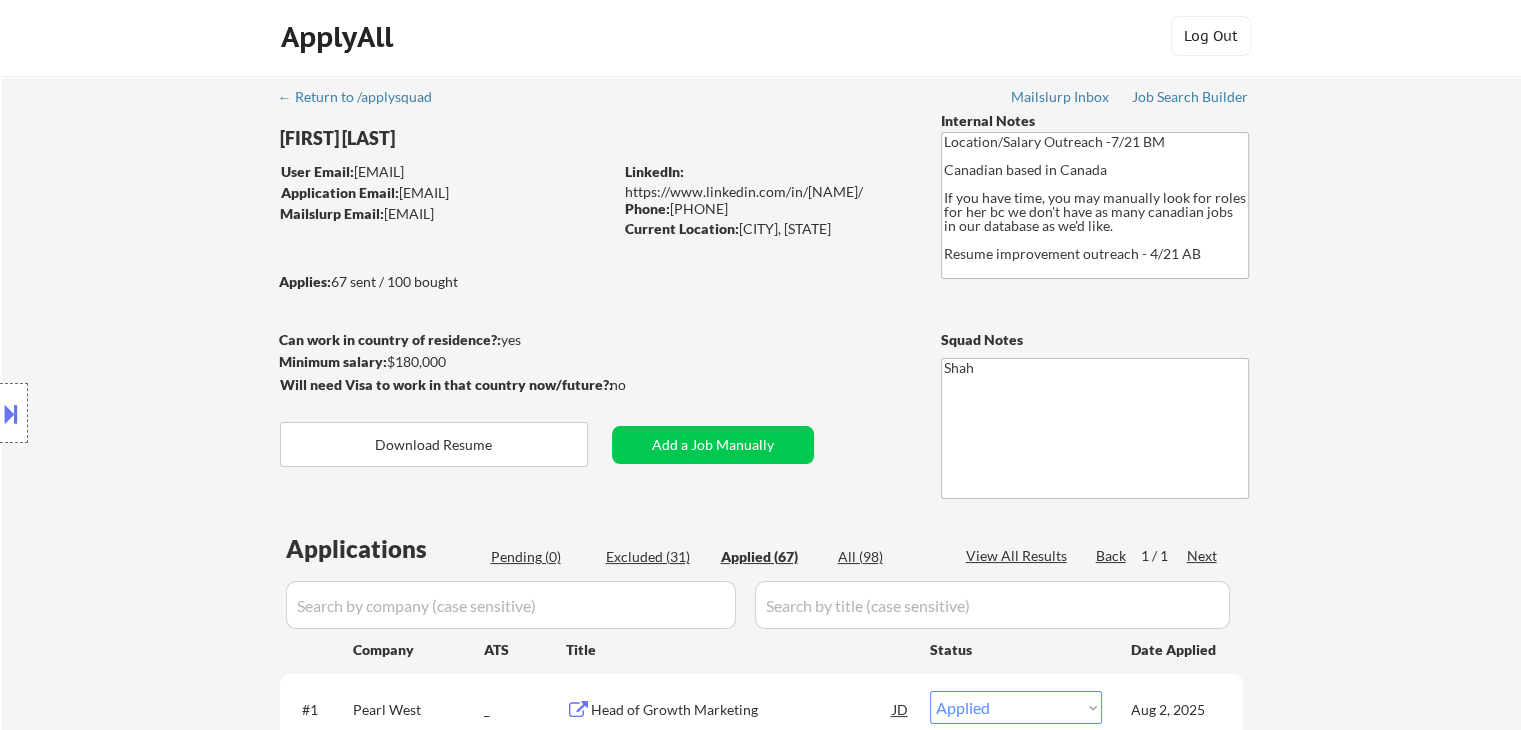 scroll, scrollTop: 0, scrollLeft: 0, axis: both 